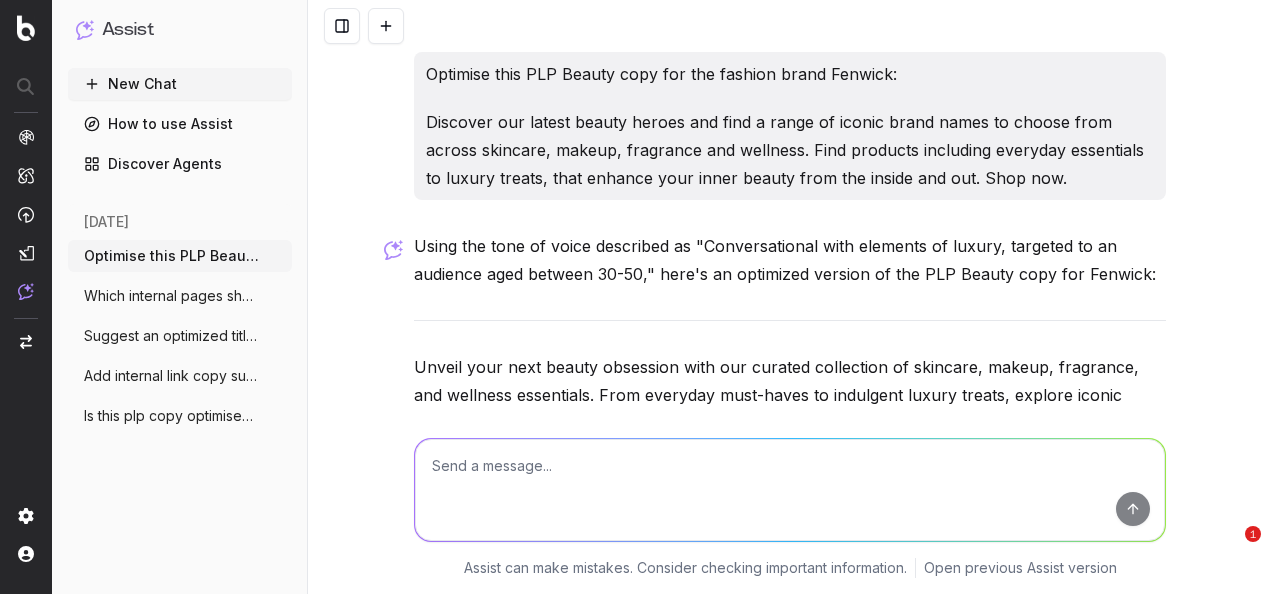 scroll, scrollTop: 0, scrollLeft: 0, axis: both 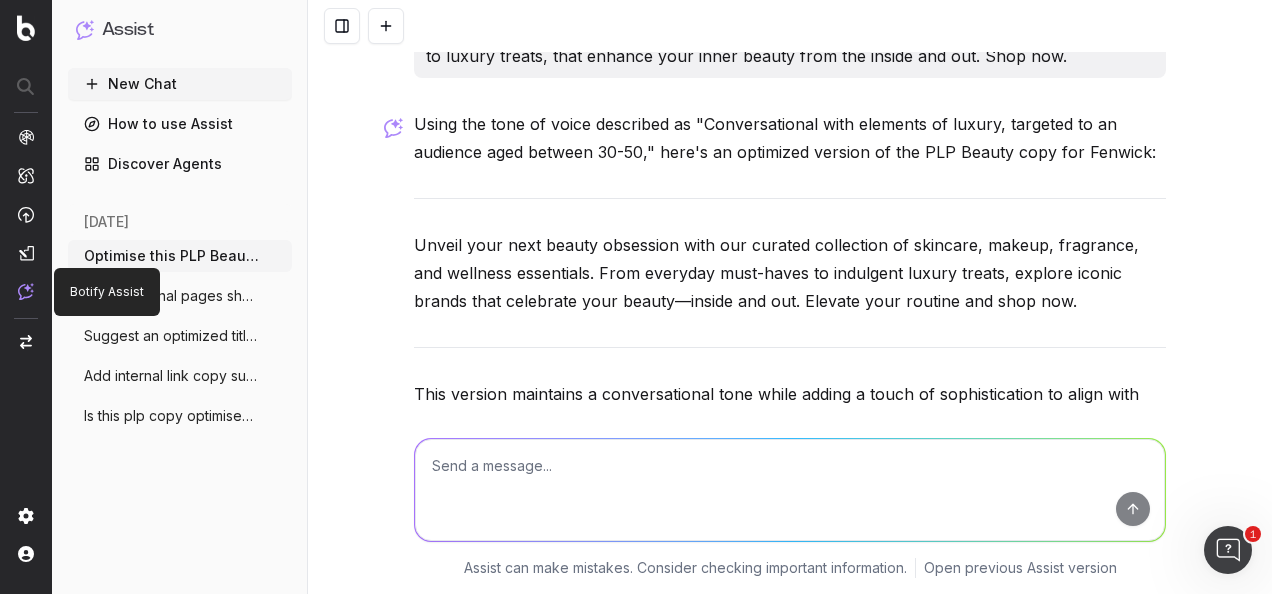 click at bounding box center [26, 291] 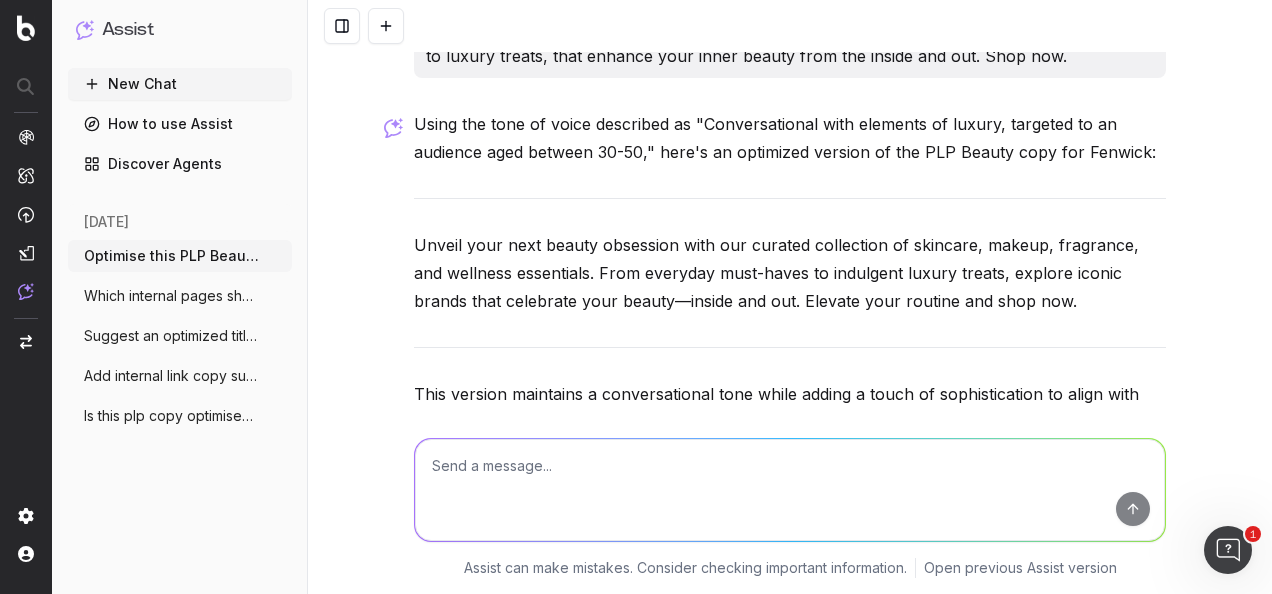 click at bounding box center [26, 291] 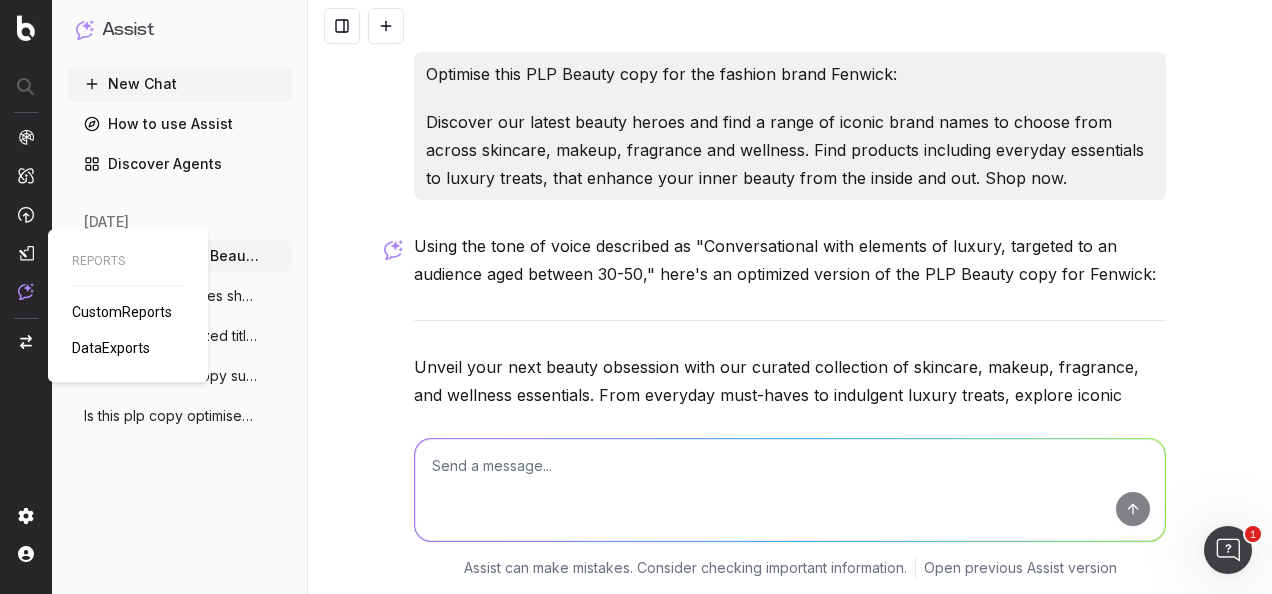 click at bounding box center (26, 253) 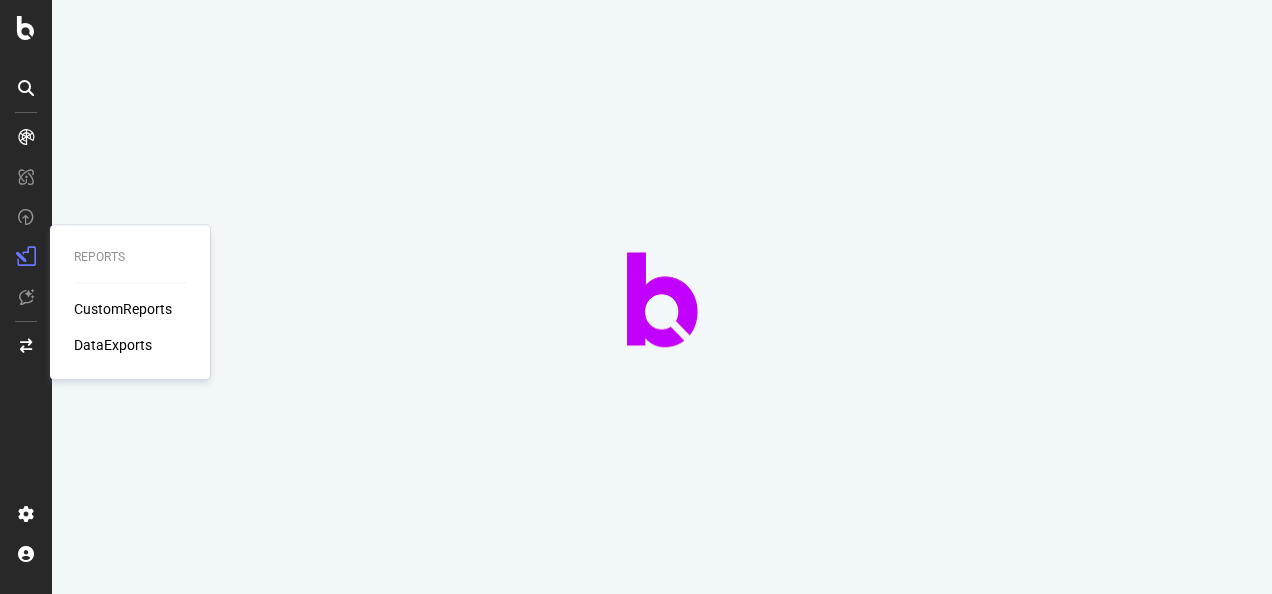 scroll, scrollTop: 0, scrollLeft: 0, axis: both 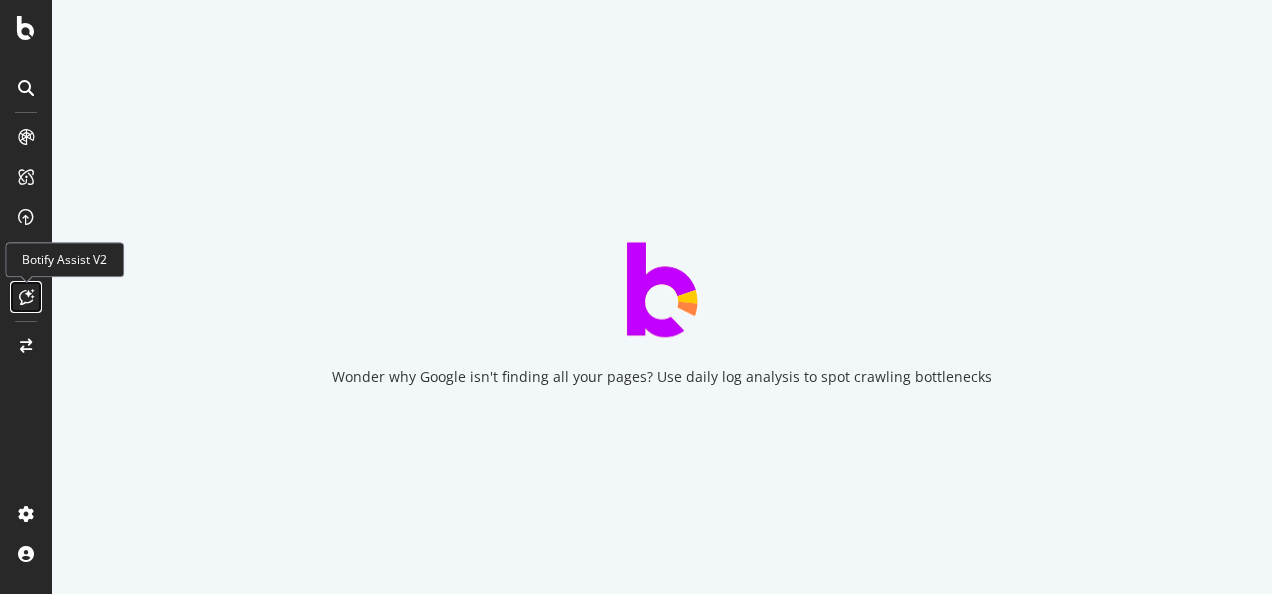 click at bounding box center (26, 297) 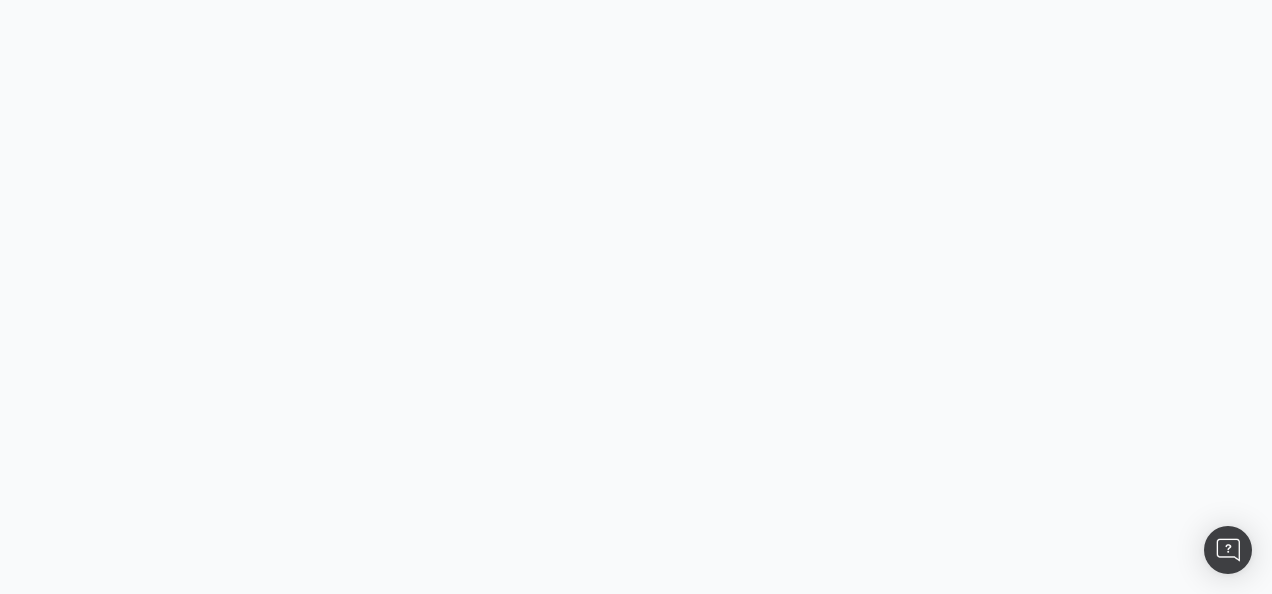 scroll, scrollTop: 0, scrollLeft: 0, axis: both 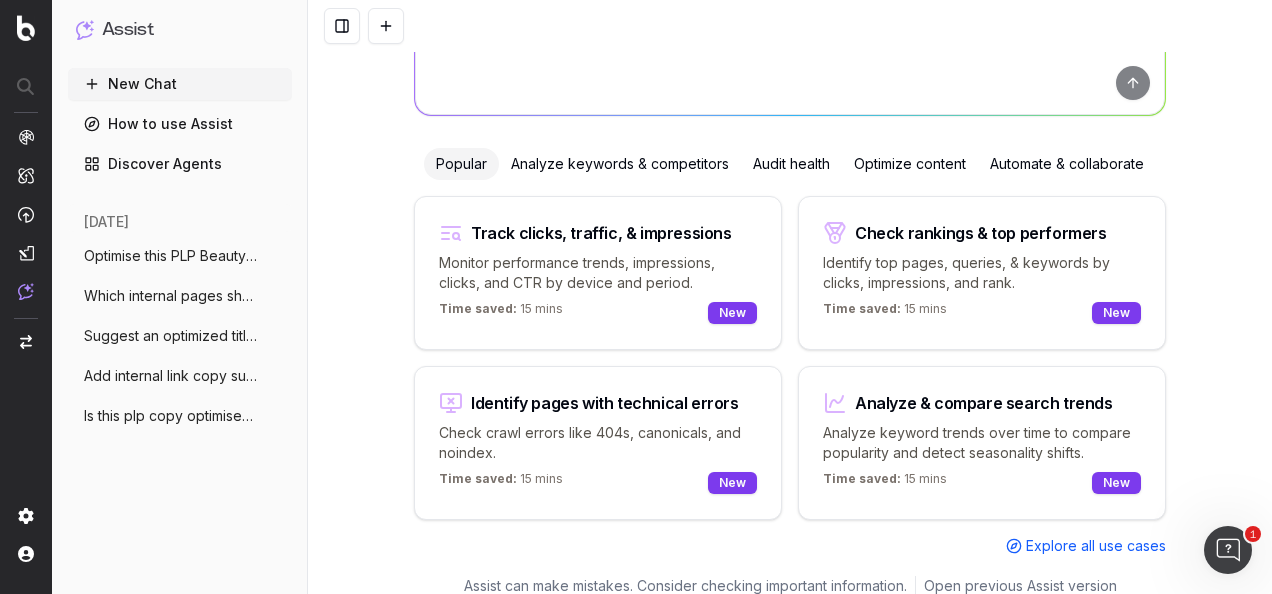 click on "Optimize content" at bounding box center [910, 164] 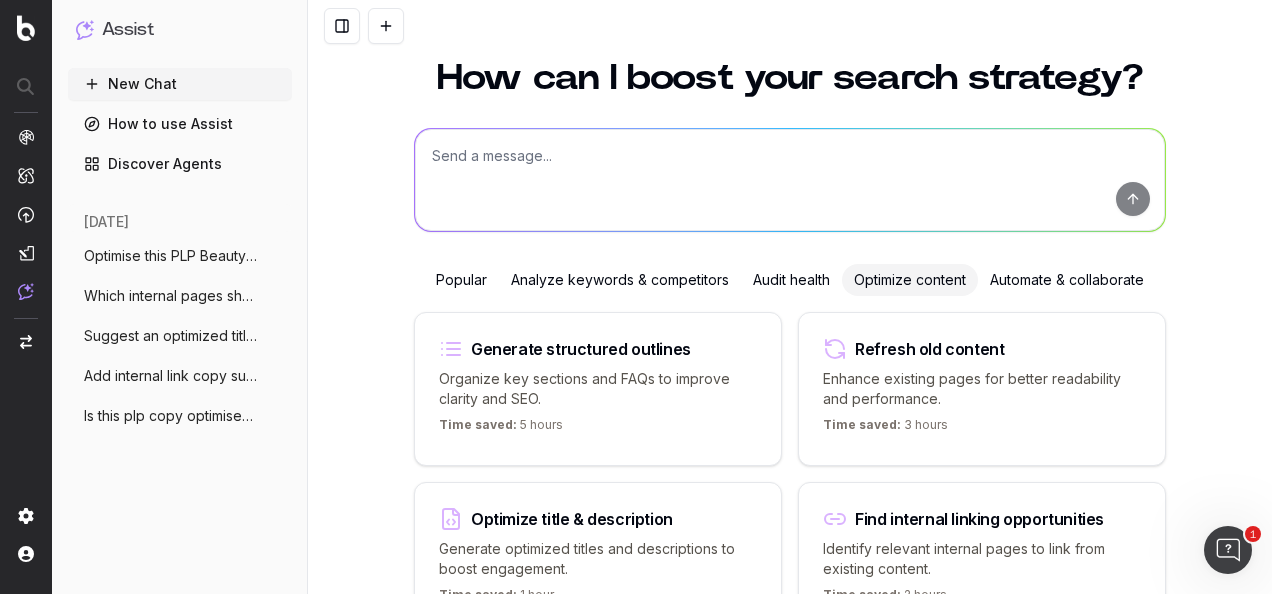 scroll, scrollTop: 0, scrollLeft: 0, axis: both 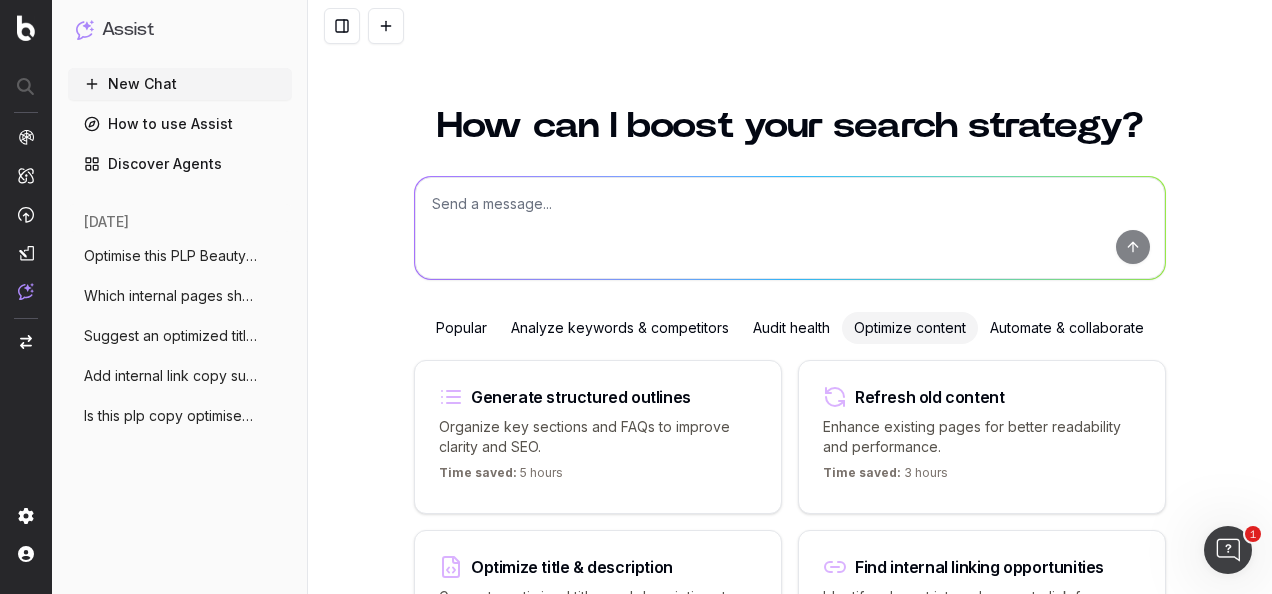 click at bounding box center [790, 228] 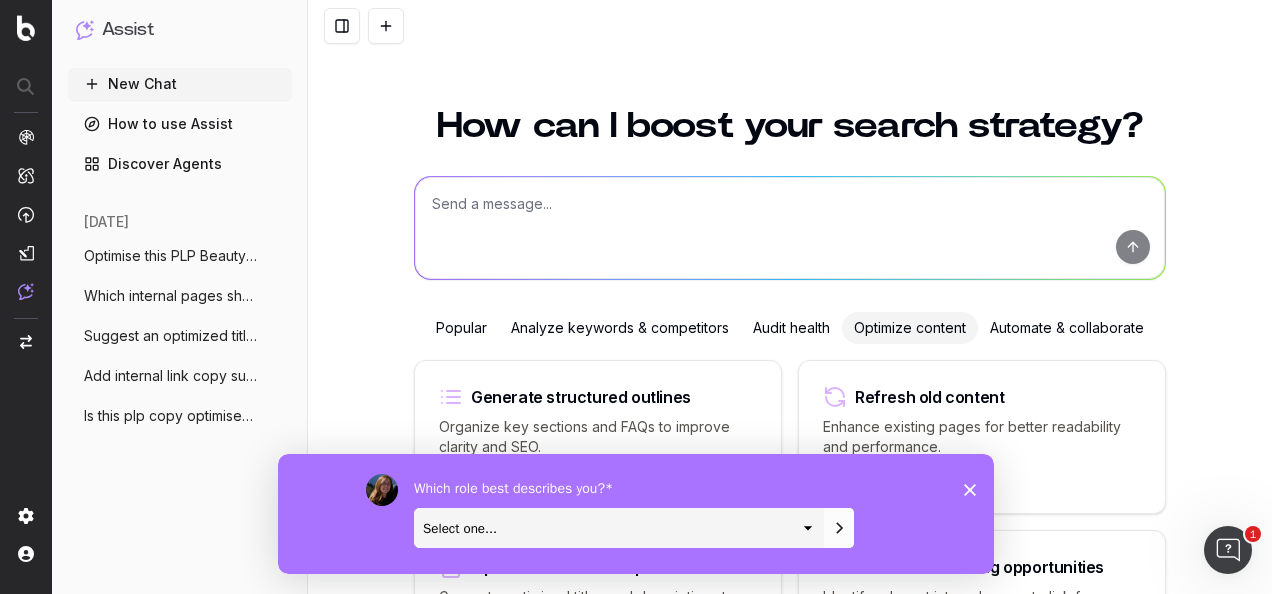 scroll, scrollTop: 0, scrollLeft: 0, axis: both 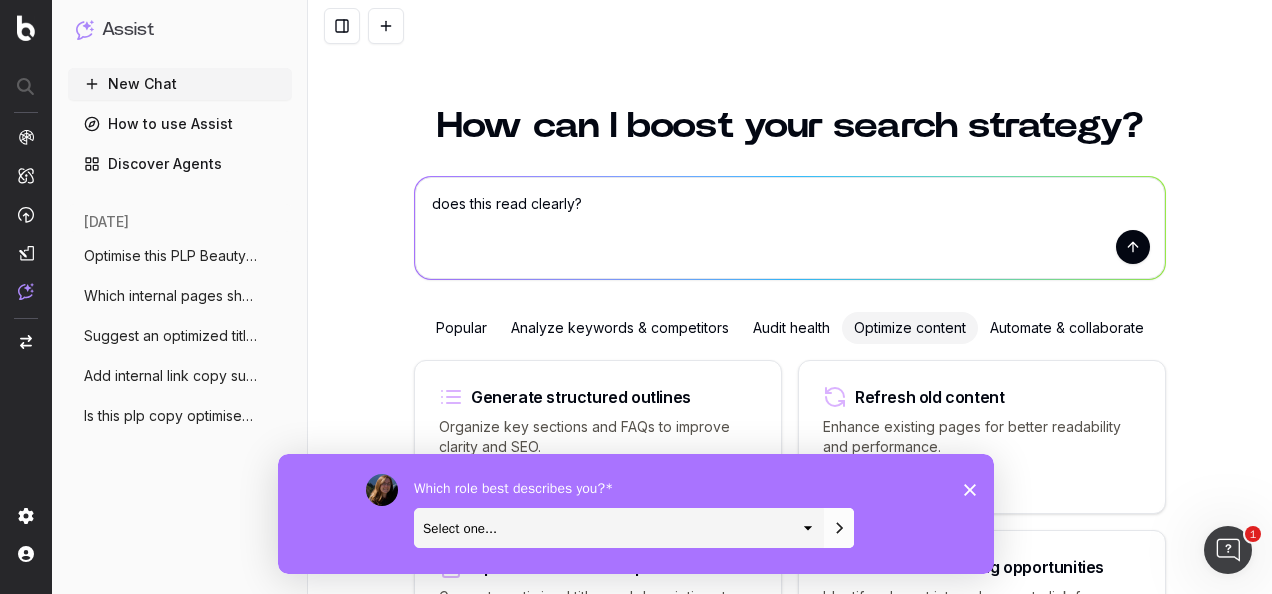 click on "does this read clearly?" at bounding box center [790, 228] 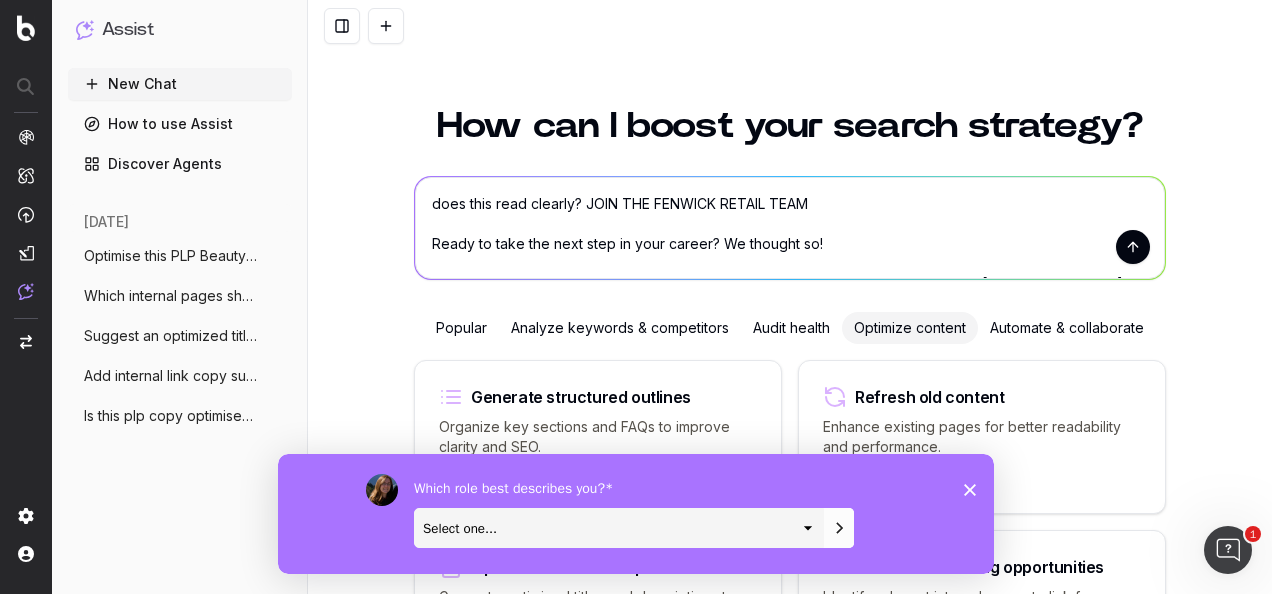 scroll, scrollTop: 184, scrollLeft: 0, axis: vertical 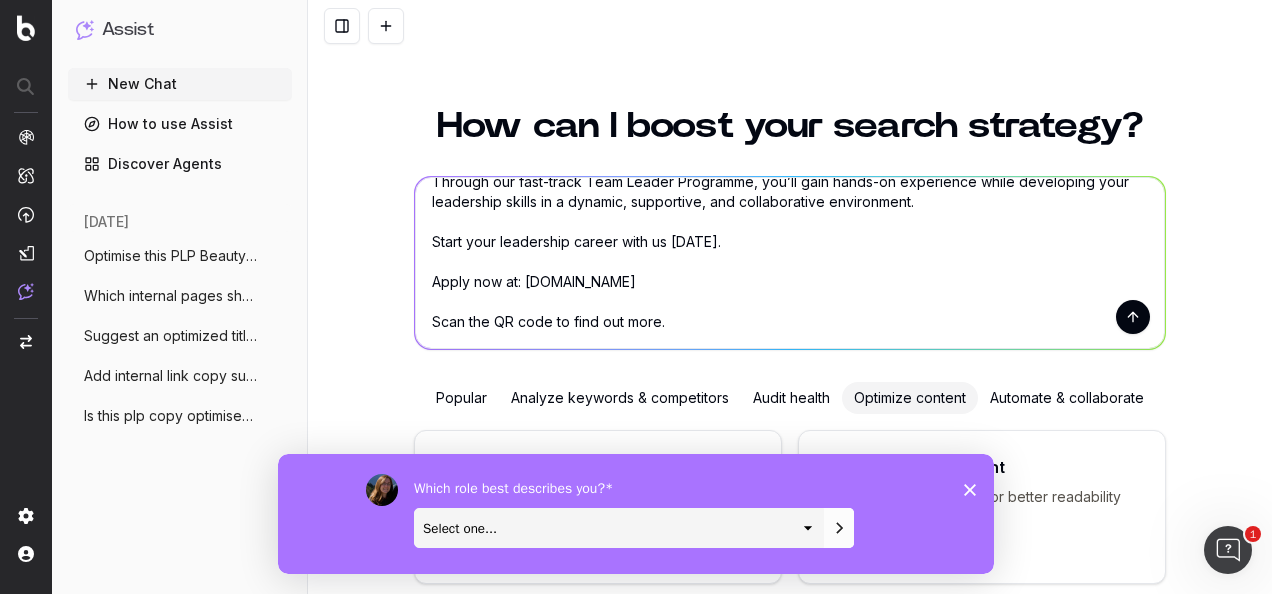 type on "does this read clearly? JOIN THE FENWICK RETAIL TEAM
Ready to take the next step in your career? We thought so!
We’re on a mission to grow, develop, and inspire the next generation of leaders at Fenwick-and we’d love for you to be a part of it.
Through our fast-track Team Leader Programme, you’ll gain hands-on experience while developing your leadership skills in a dynamic, supportive, and collaborative environment.
Start your leadership career with us today.
Apply now at: careers.fenwick.co.uk
Scan the QR code to find out more." 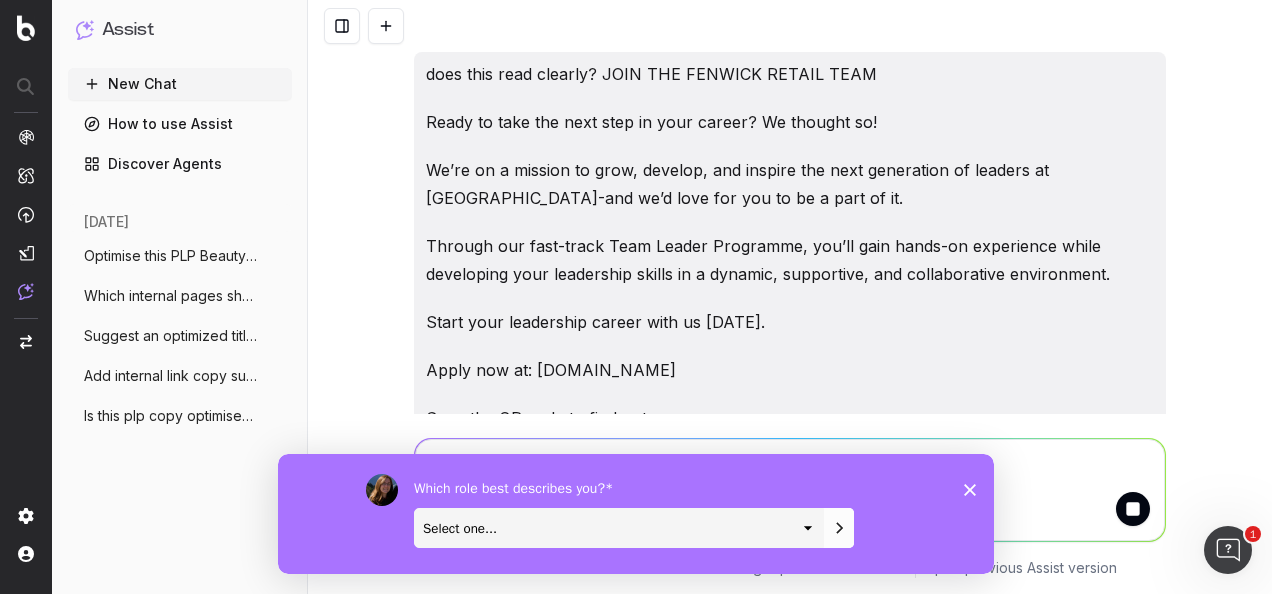 scroll, scrollTop: 0, scrollLeft: 0, axis: both 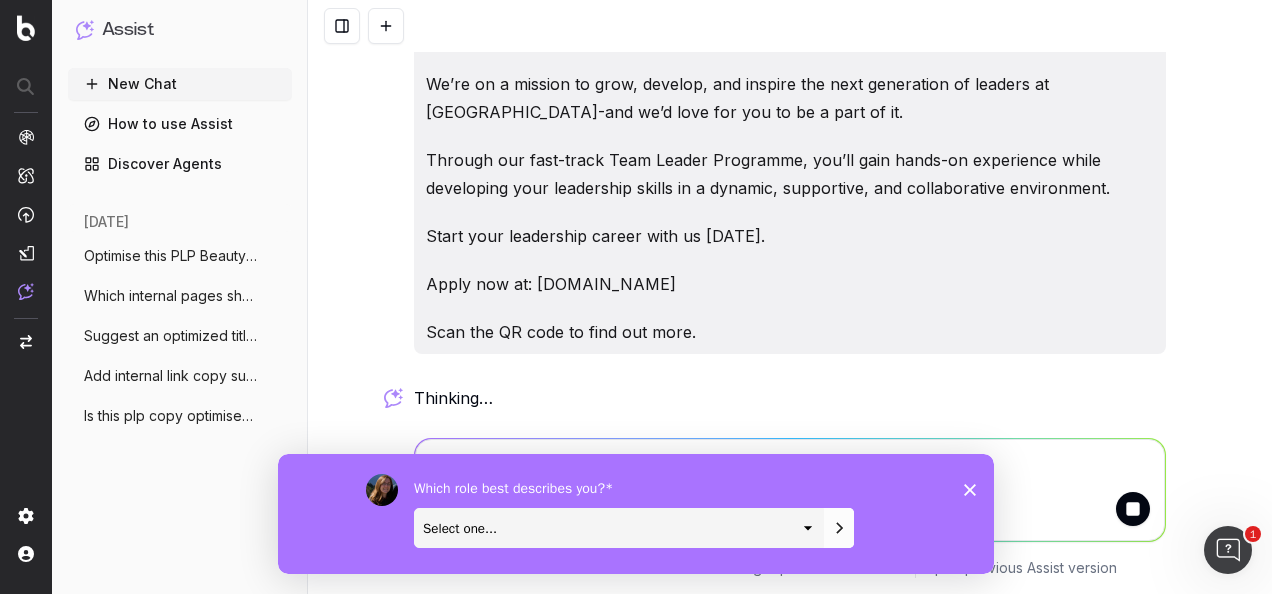 click on "Which role best describes you? Select one... Analyst/BI C-level Leadership Content Manager Engineer Marketing Manager Product Manager Technical SEO Other" at bounding box center (636, 513) 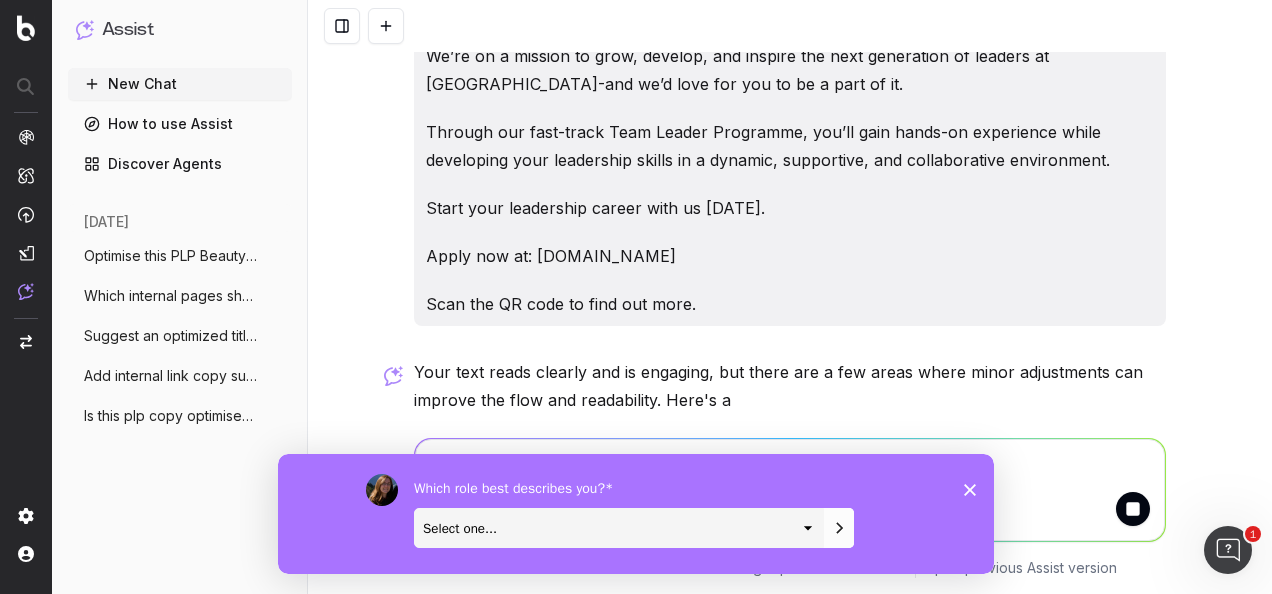 scroll, scrollTop: 178, scrollLeft: 0, axis: vertical 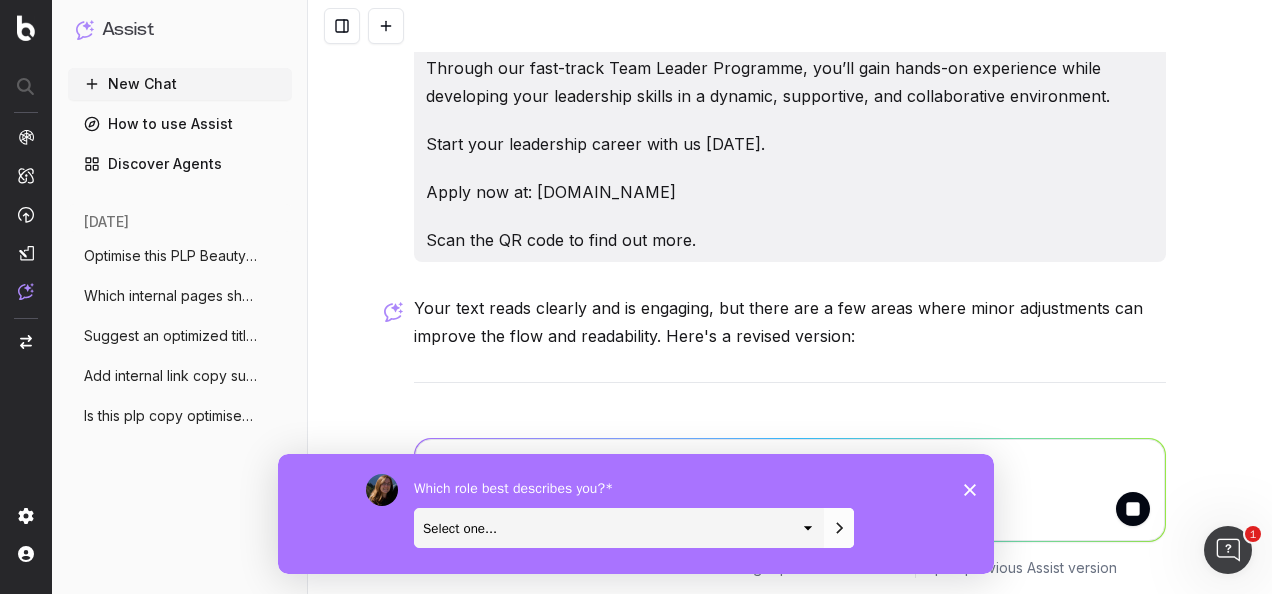 click 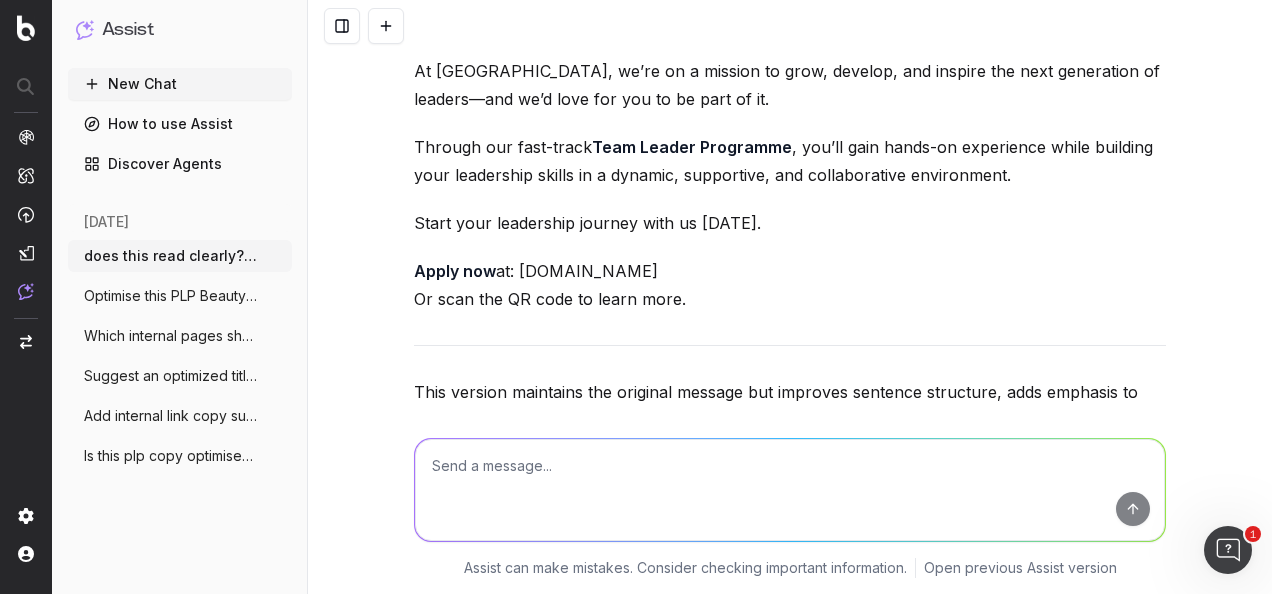 scroll, scrollTop: 678, scrollLeft: 0, axis: vertical 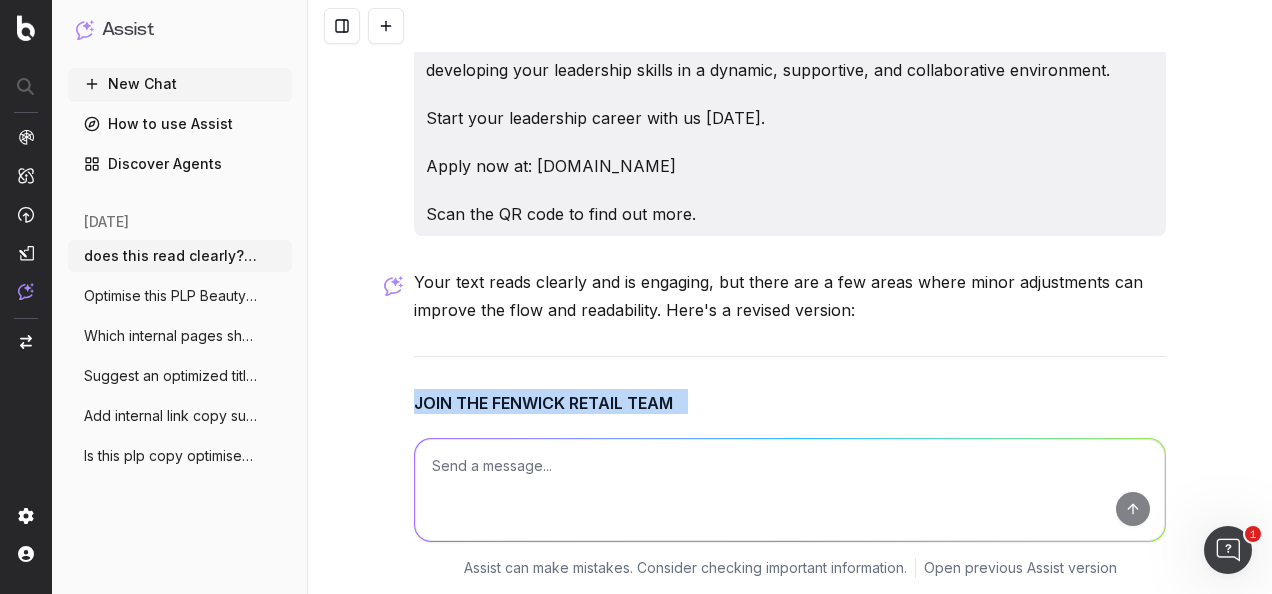 drag, startPoint x: 694, startPoint y: 268, endPoint x: 410, endPoint y: 390, distance: 309.09546 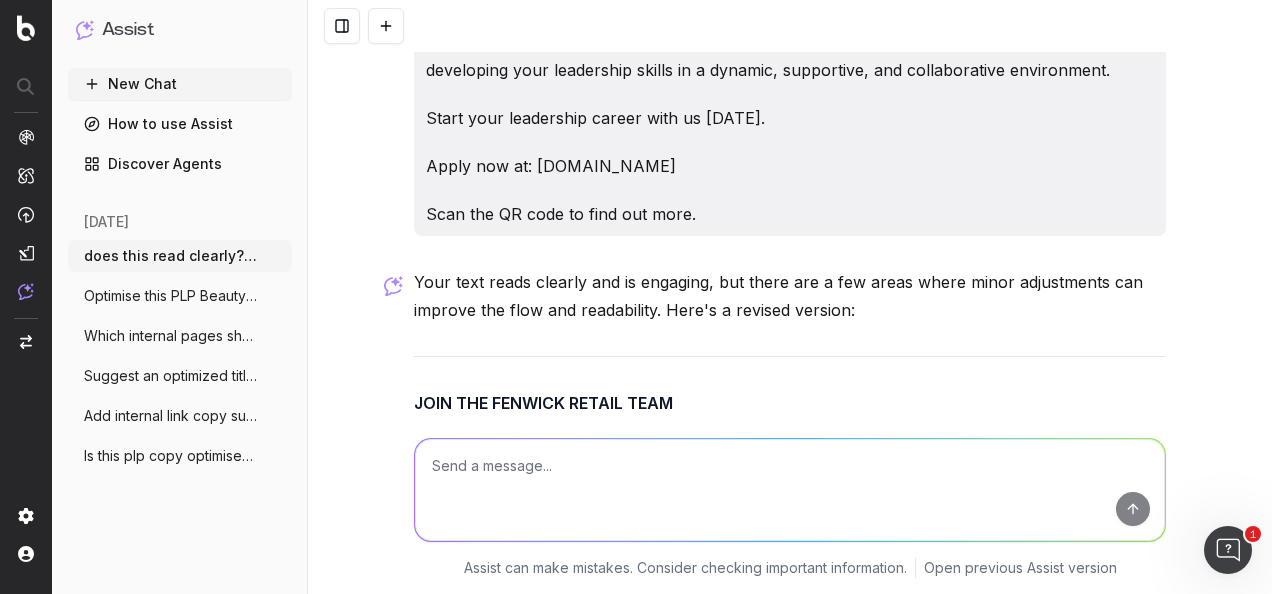 click at bounding box center [790, 490] 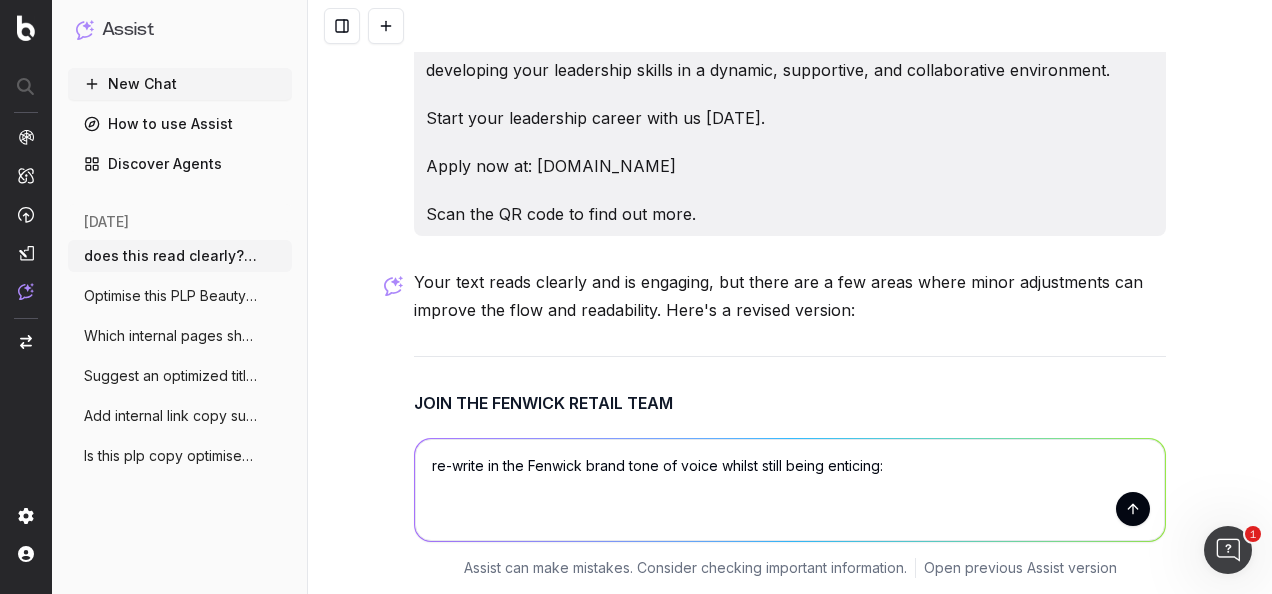 paste on "JOIN THE FENWICK RETAIL TEAM
Are you ready to take the next step in your career? We thought so!
At Fenwick, we’re on a mission to grow, develop, and inspire the next generation of leaders—and we’d love for you to be part of it.
Through our fast-track Team Leader Programme, you’ll gain hands-on experience while building your leadership skills in a dynamic, supportive, and collaborative environment.
Start your leadership journey with us today.
Apply now at: careers.fenwick.co.uk
Or scan the QR code to learn more." 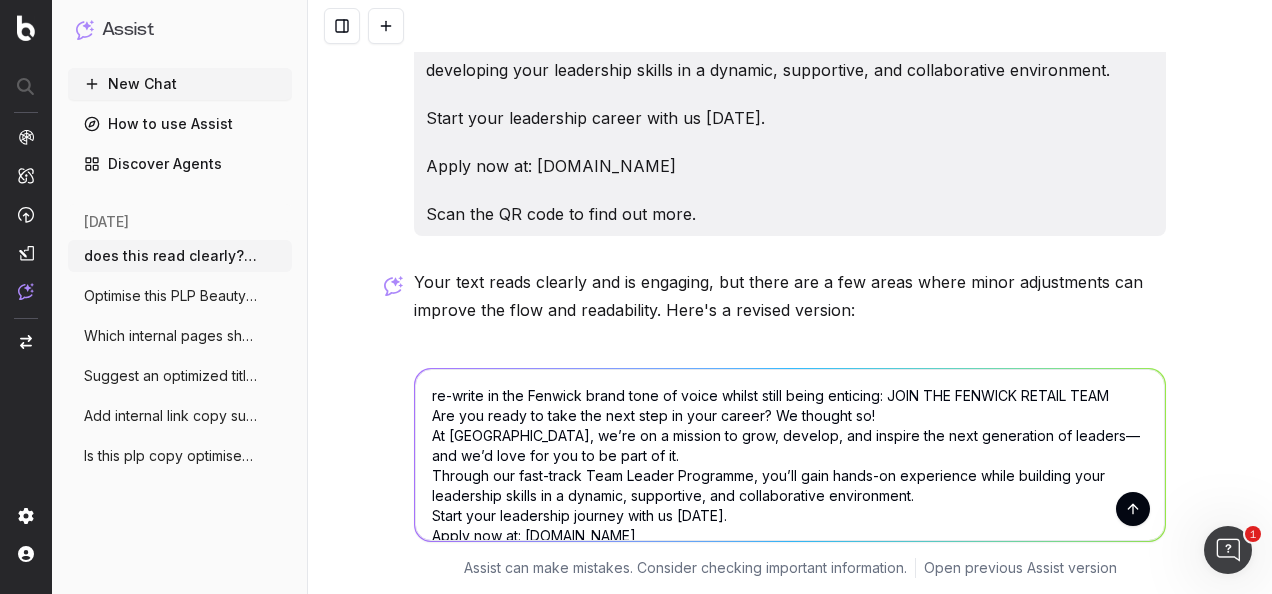 scroll, scrollTop: 44, scrollLeft: 0, axis: vertical 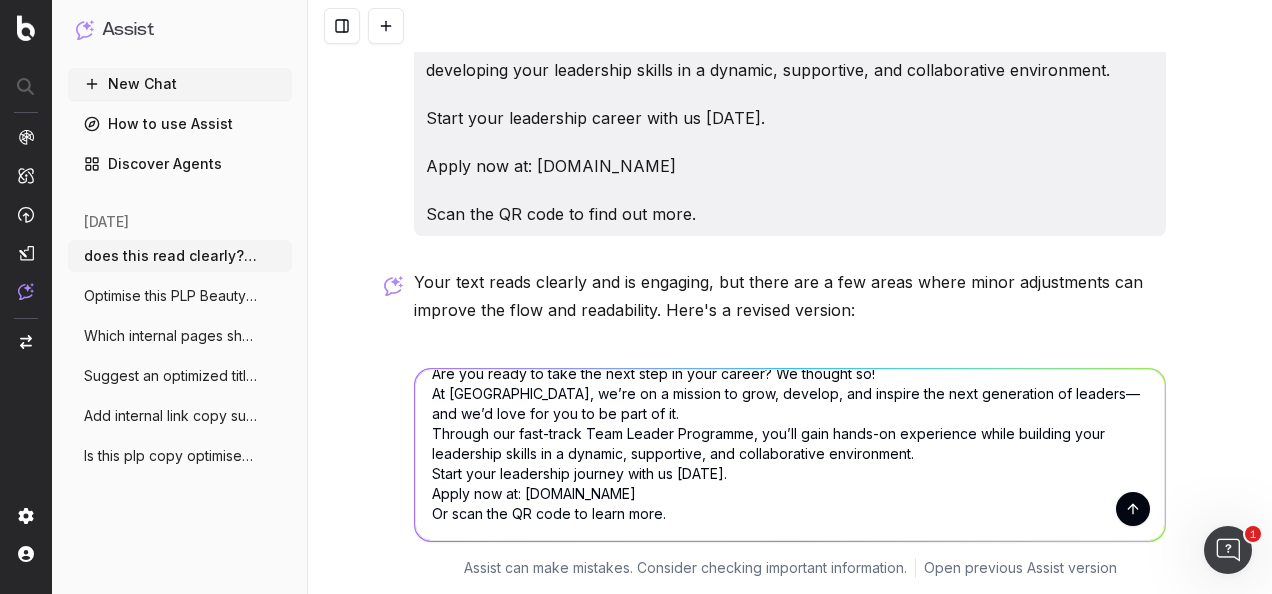 type on "re-write in the Fenwick brand tone of voice whilst still being enticing: JOIN THE FENWICK RETAIL TEAM
Are you ready to take the next step in your career? We thought so!
At Fenwick, we’re on a mission to grow, develop, and inspire the next generation of leaders—and we’d love for you to be part of it.
Through our fast-track Team Leader Programme, you’ll gain hands-on experience while building your leadership skills in a dynamic, supportive, and collaborative environment.
Start your leadership journey with us today.
Apply now at: careers.fenwick.co.uk
Or scan the QR code to learn more." 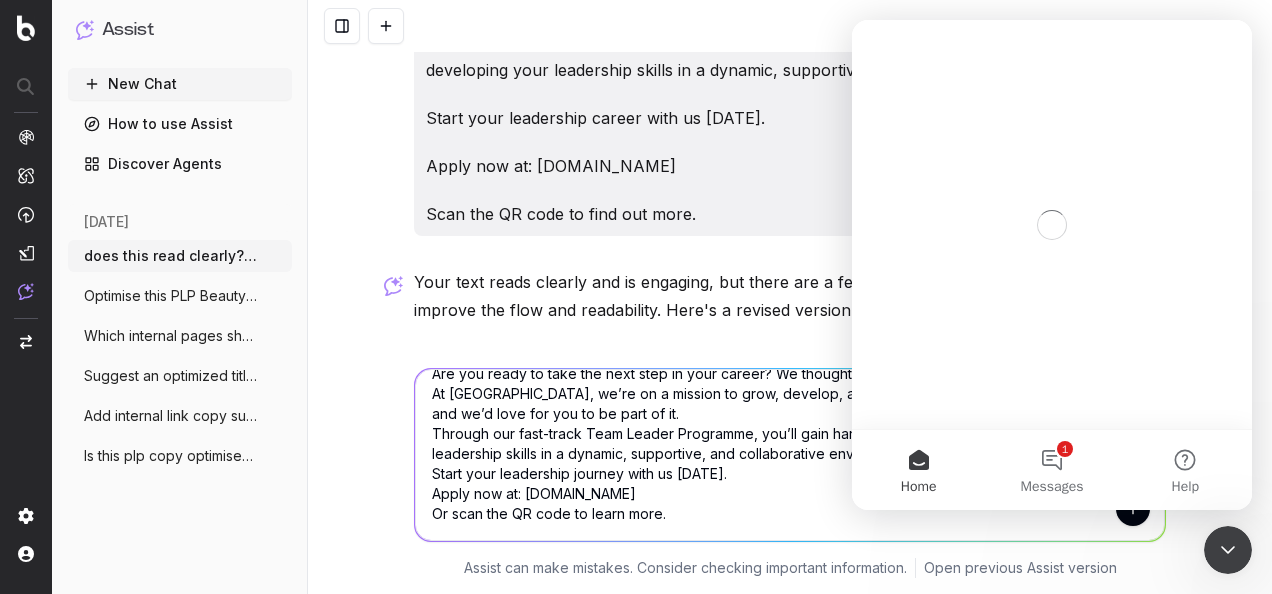 scroll, scrollTop: 0, scrollLeft: 0, axis: both 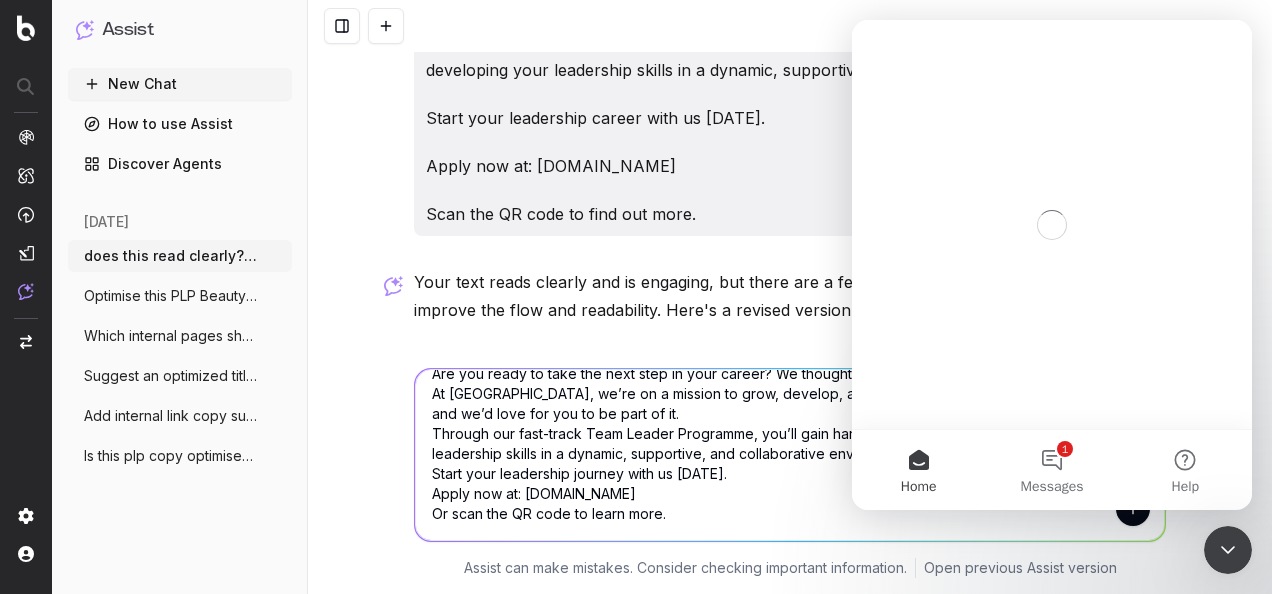 drag, startPoint x: 716, startPoint y: 492, endPoint x: 824, endPoint y: 498, distance: 108.16654 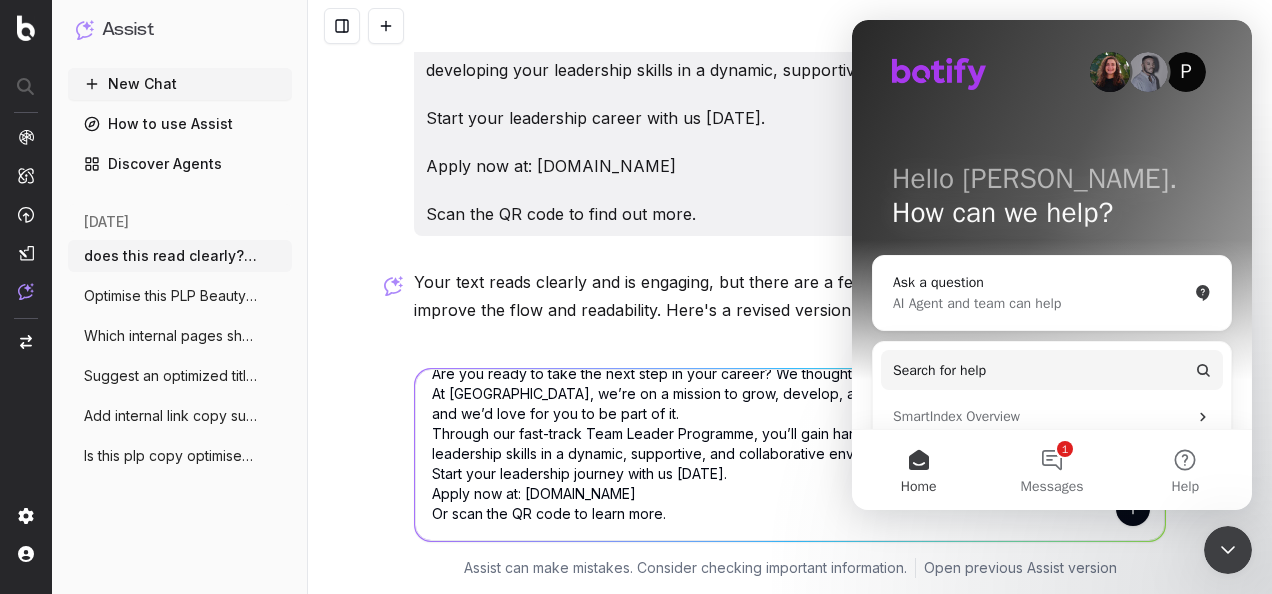 click on "re-write in the Fenwick brand tone of voice whilst still being enticing: JOIN THE FENWICK RETAIL TEAM
Are you ready to take the next step in your career? We thought so!
At Fenwick, we’re on a mission to grow, develop, and inspire the next generation of leaders—and we’d love for you to be part of it.
Through our fast-track Team Leader Programme, you’ll gain hands-on experience while building your leadership skills in a dynamic, supportive, and collaborative environment.
Start your leadership journey with us today.
Apply now at: careers.fenwick.co.uk
Or scan the QR code to learn more." at bounding box center (790, 455) 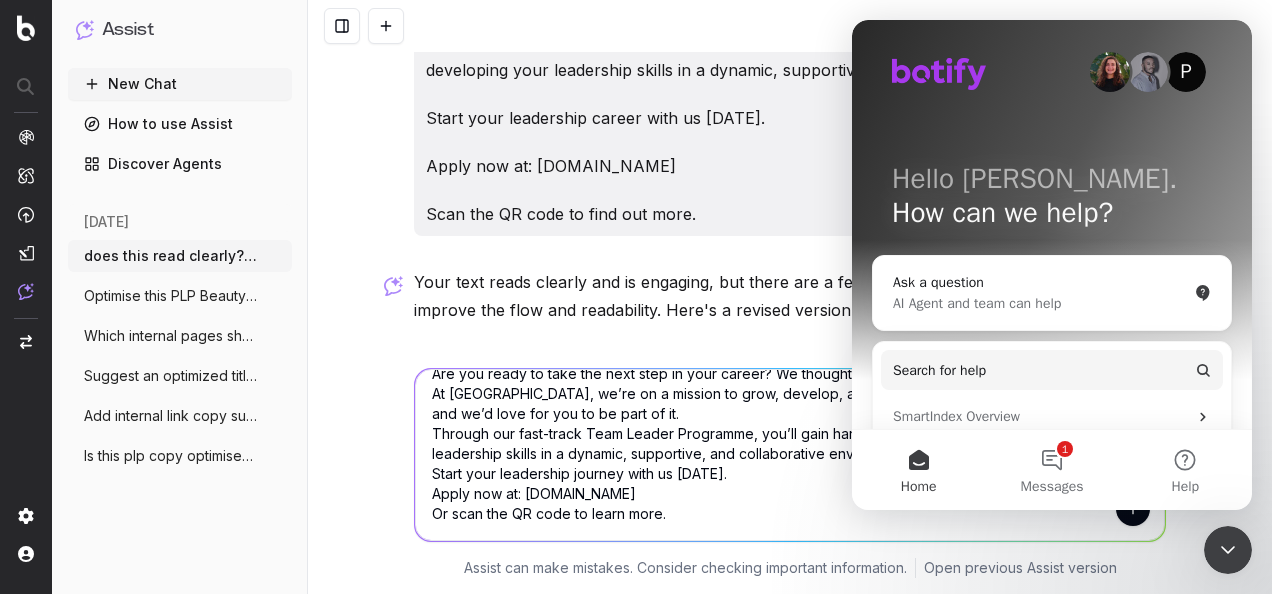 click at bounding box center (1133, 509) 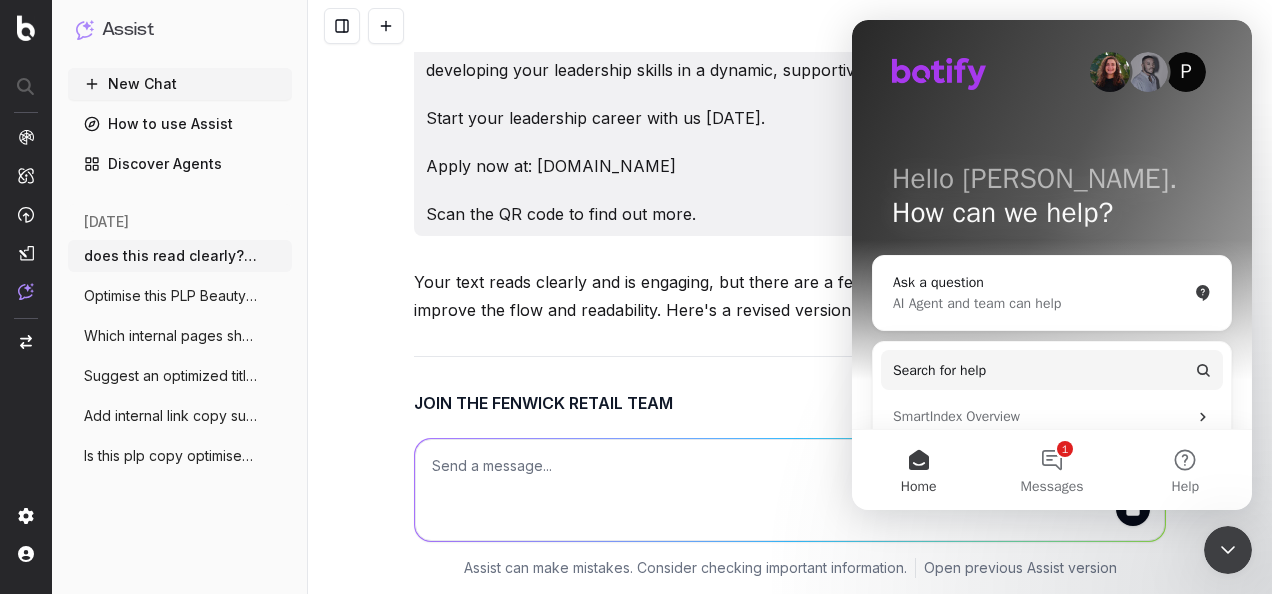 scroll, scrollTop: 0, scrollLeft: 0, axis: both 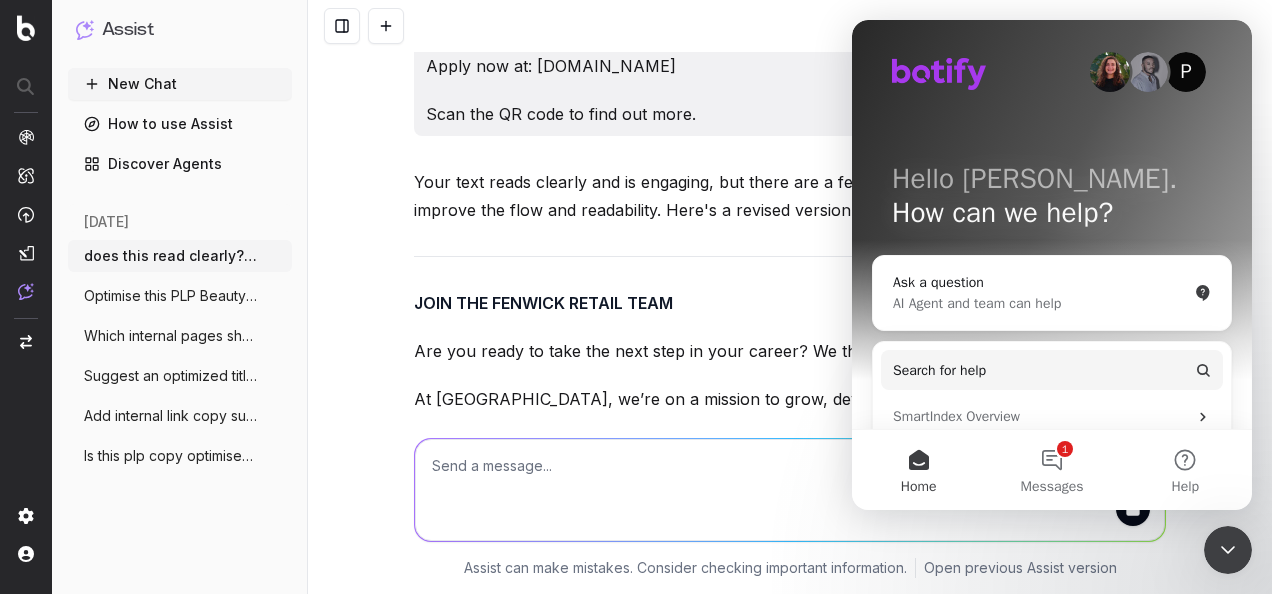 click on "At Fenwick, we’re on a mission to grow, develop, and inspire the next generation of leaders—and we’d love for you to be part of it." at bounding box center (790, 413) 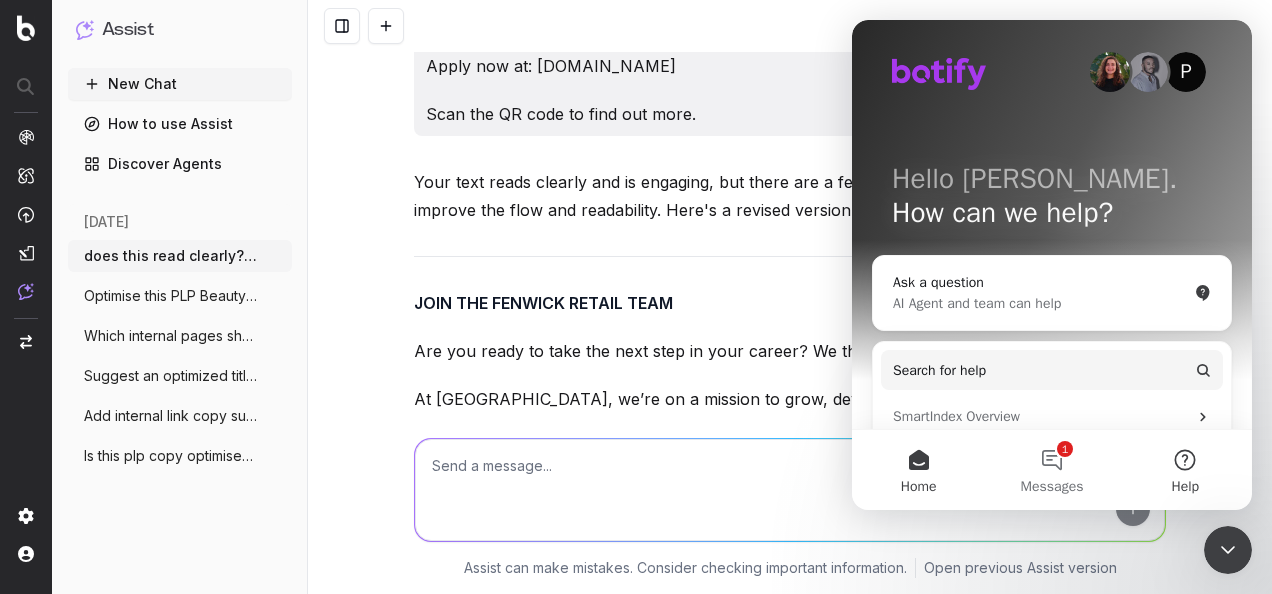 click on "Help" at bounding box center [1185, 470] 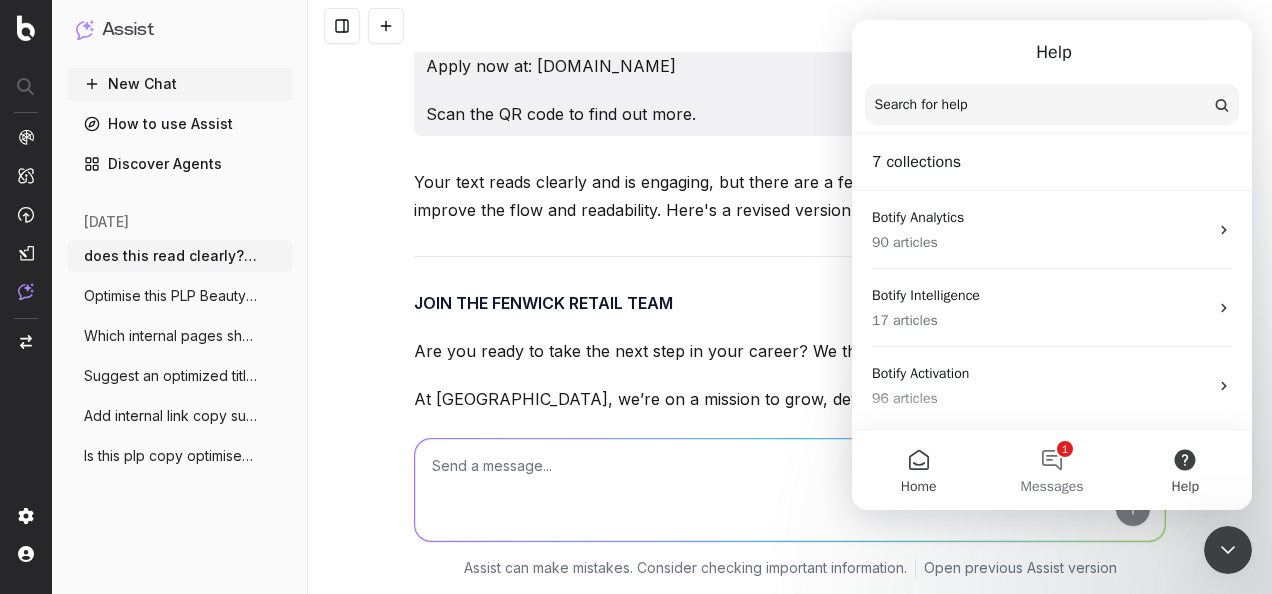 click on "Home" at bounding box center [918, 470] 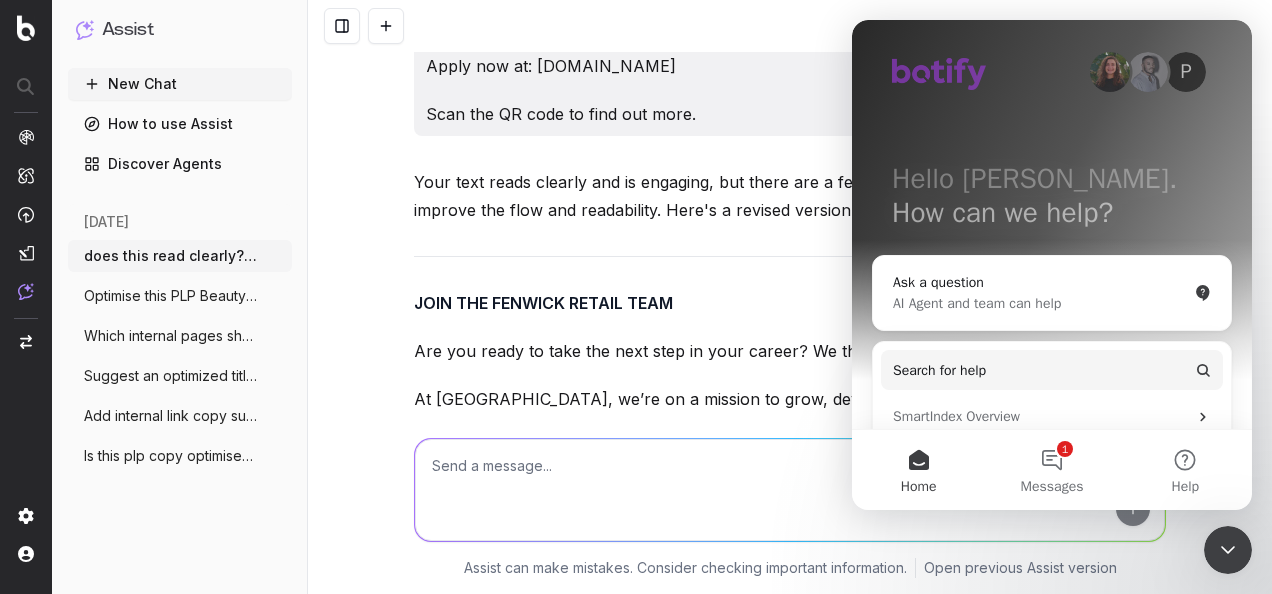scroll, scrollTop: 178, scrollLeft: 0, axis: vertical 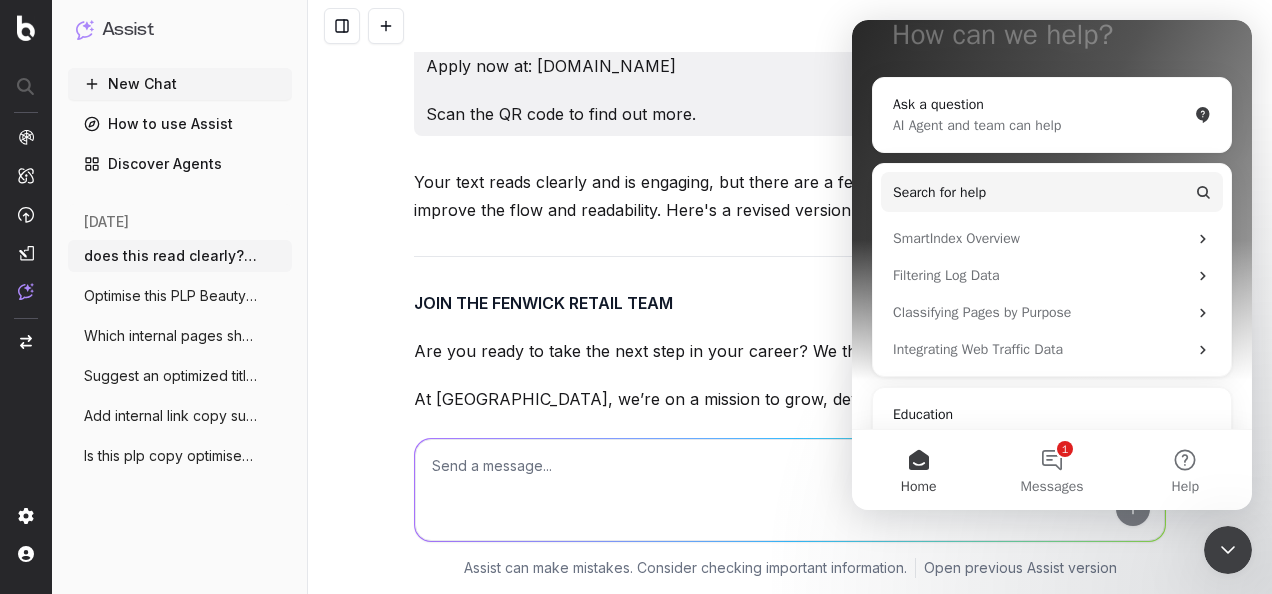 click at bounding box center [790, 490] 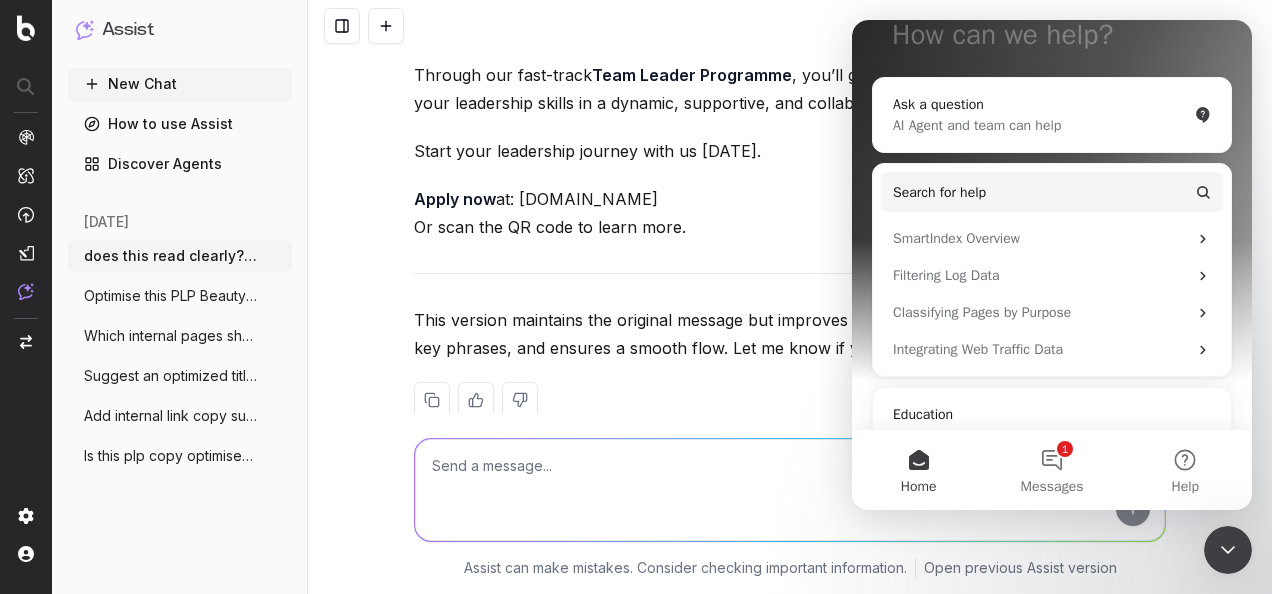 scroll, scrollTop: 504, scrollLeft: 0, axis: vertical 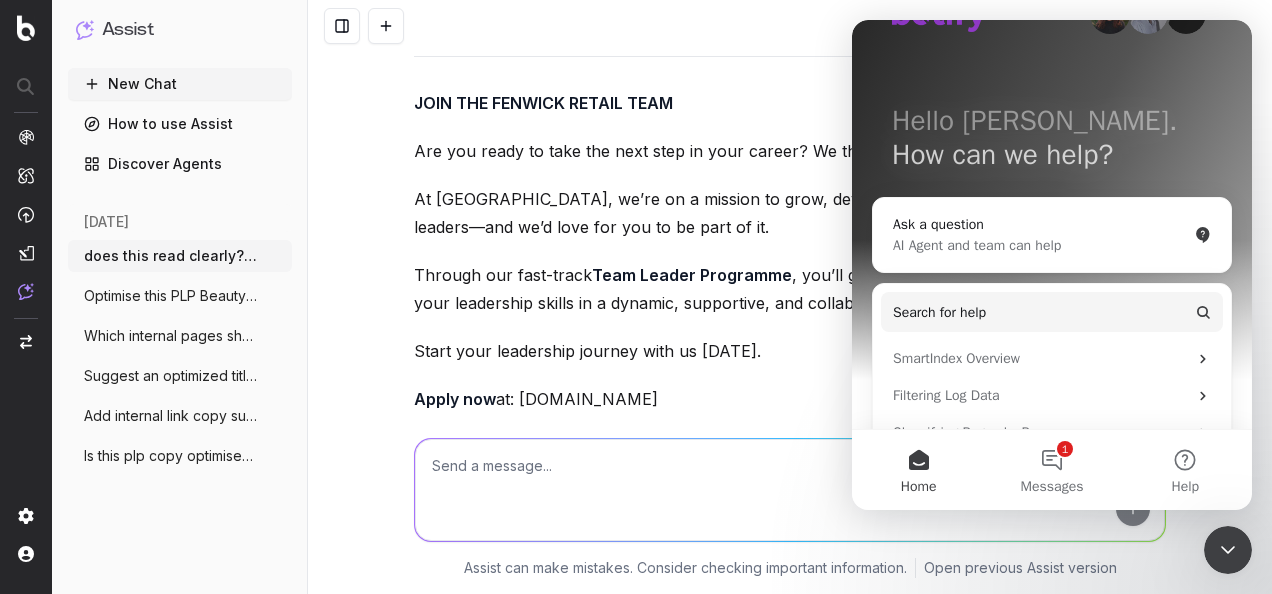 click on "Team Leader Programme" at bounding box center (692, 275) 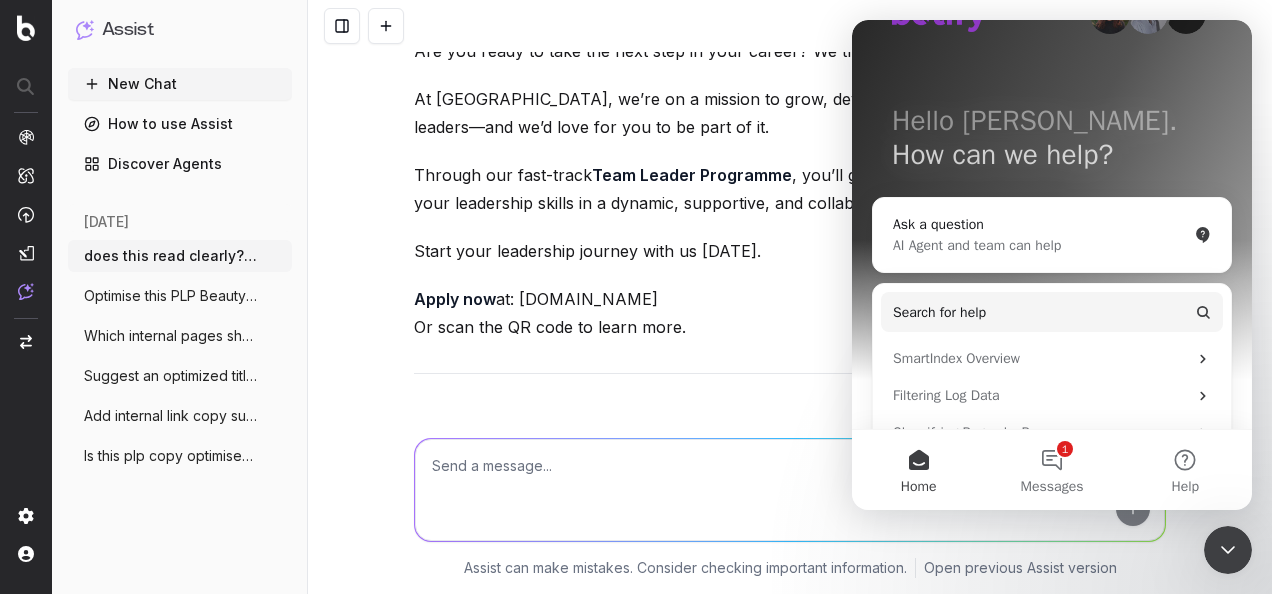 drag, startPoint x: 679, startPoint y: 324, endPoint x: 408, endPoint y: 76, distance: 367.3486 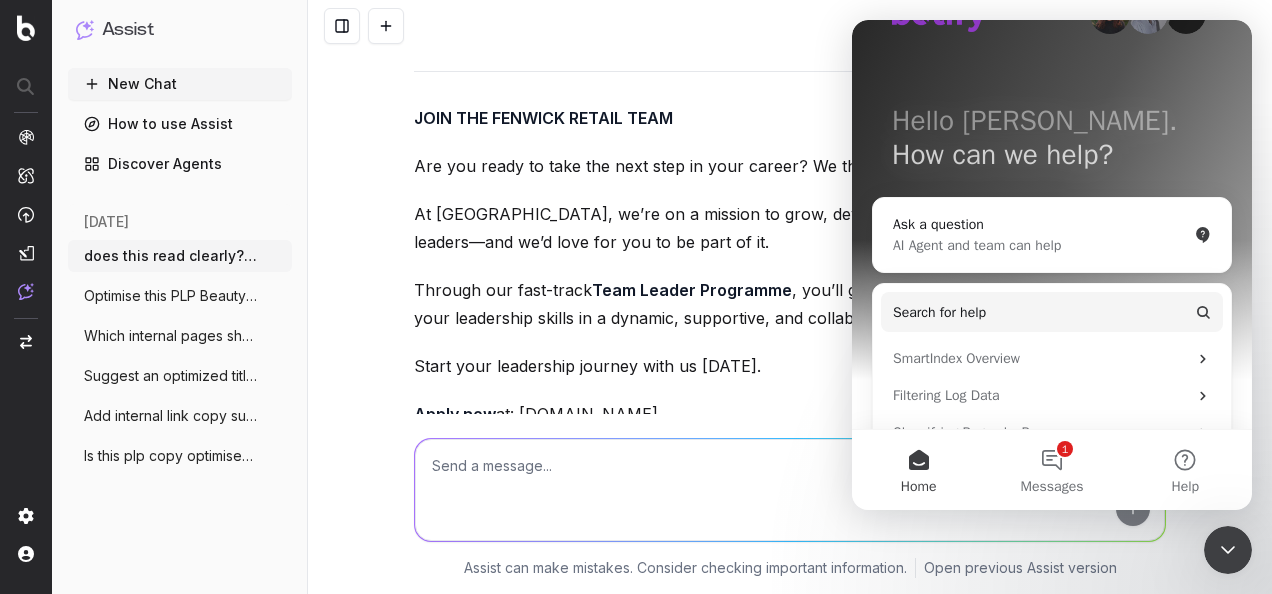 scroll, scrollTop: 404, scrollLeft: 0, axis: vertical 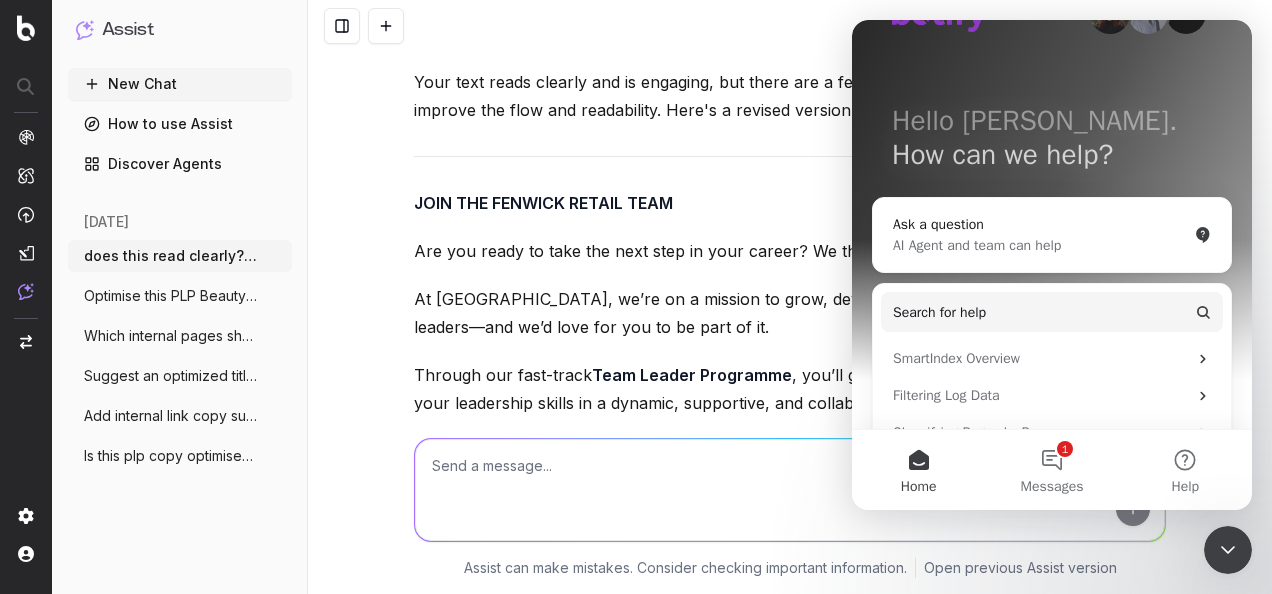 click on "JOIN THE FENWICK RETAIL TEAM" at bounding box center (543, 203) 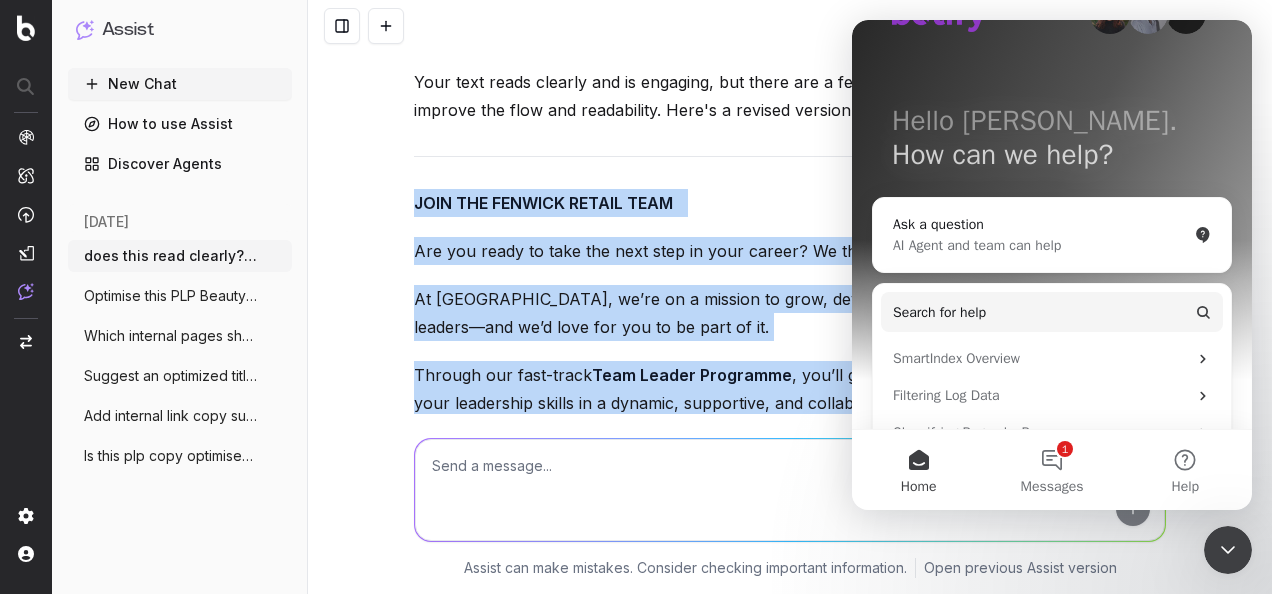 drag, startPoint x: 410, startPoint y: 200, endPoint x: 599, endPoint y: 449, distance: 312.6052 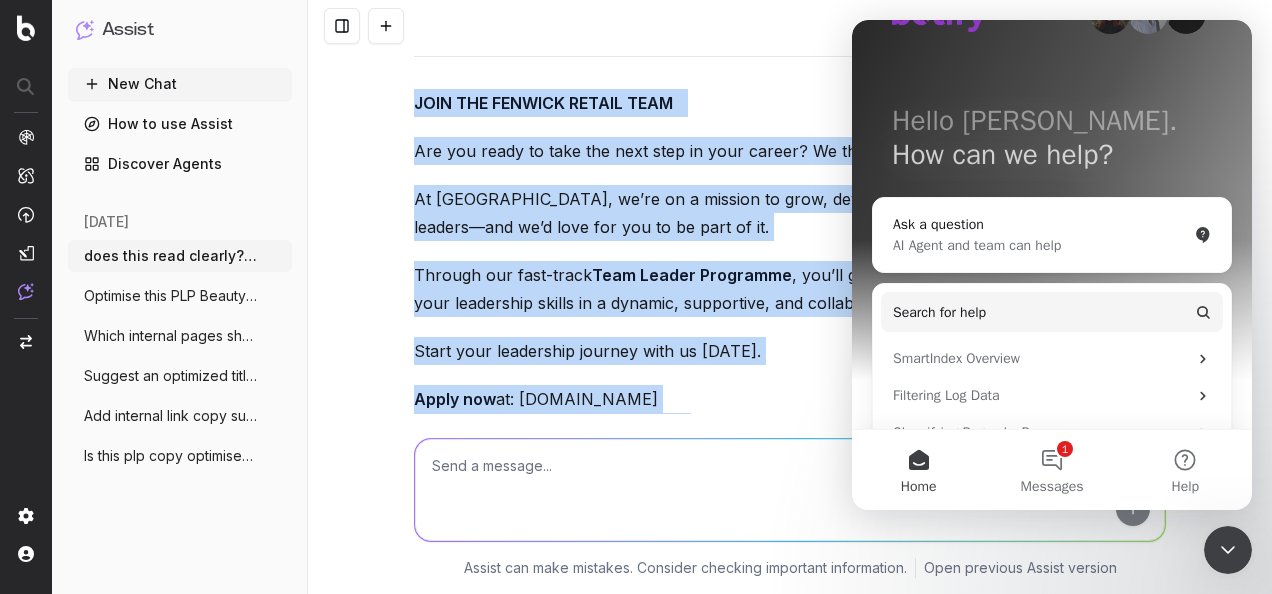 scroll, scrollTop: 704, scrollLeft: 0, axis: vertical 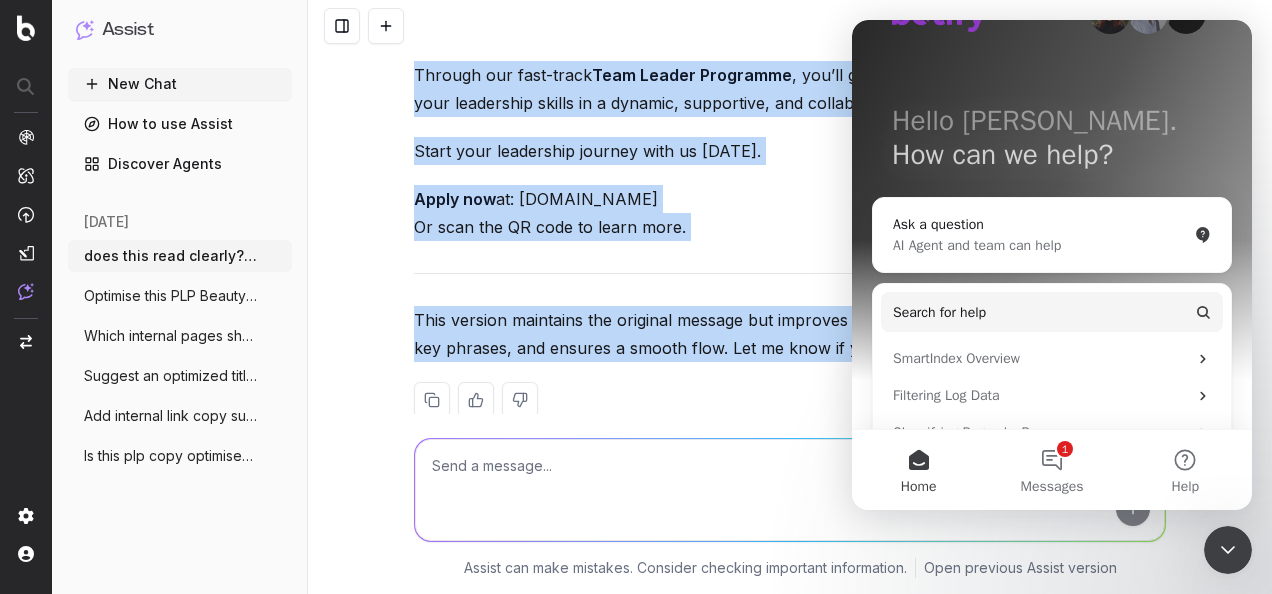 copy on "JOIN THE FENWICK RETAIL TEAM    Are you ready to take the next step in your career? We thought so!   At Fenwick, we’re on a mission to grow, develop, and inspire the next generation of leaders—and we’d love for you to be part of it.   Through our fast-track  Team Leader Programme , you’ll gain hands-on experience while building your leadership skills in a dynamic, supportive, and collaborative environment.   Start your leadership journey with us today.   Apply now  at: careers.fenwick.co.uk Or scan the QR code to learn more.   This version maintains the original message but improves sentence structure, adds emphasis to key phrases, and ensures a smooth flow. Let me know if you'd like further refinements! re-write in the Fenwick brand tone of voice whilst still being enticing: JOIN THE FENWICK RETAIL TEAM
Are you ready to take the next step in your career? We thought so!
At Fenwick, we’re on a mission to grow, develop, and inspire the next generation of leaders—and we’d love for you to be part of it.
Throug..." 